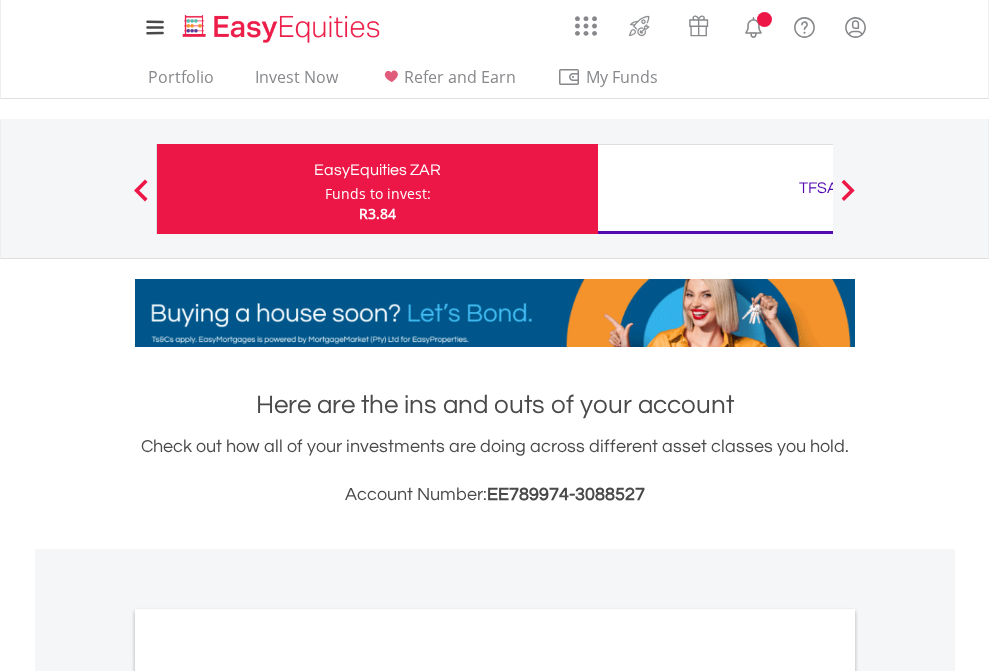 scroll, scrollTop: 0, scrollLeft: 0, axis: both 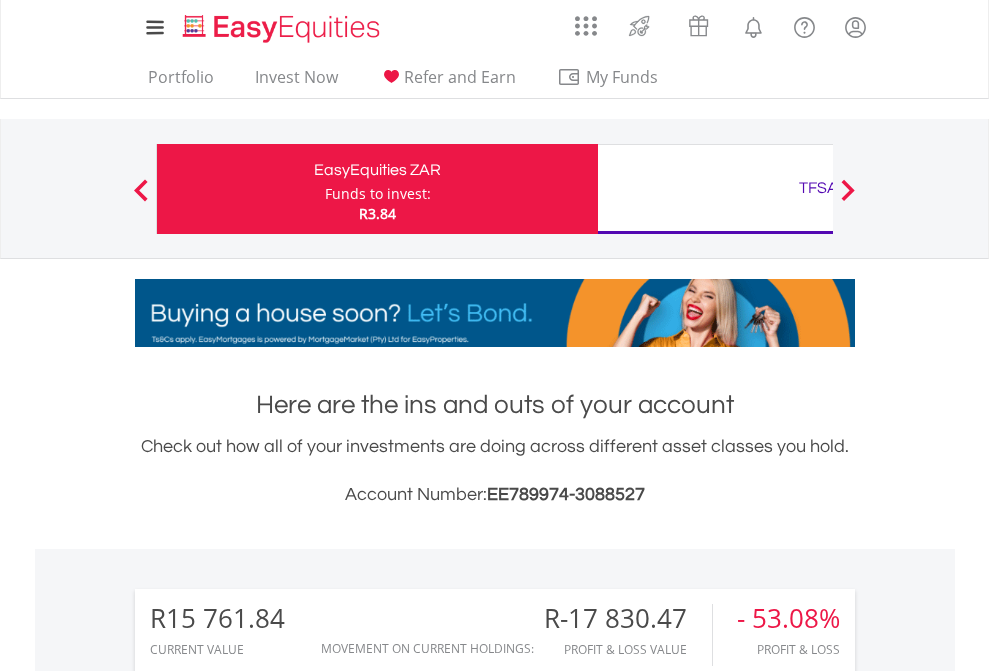 click on "Funds to invest:" at bounding box center [378, 194] 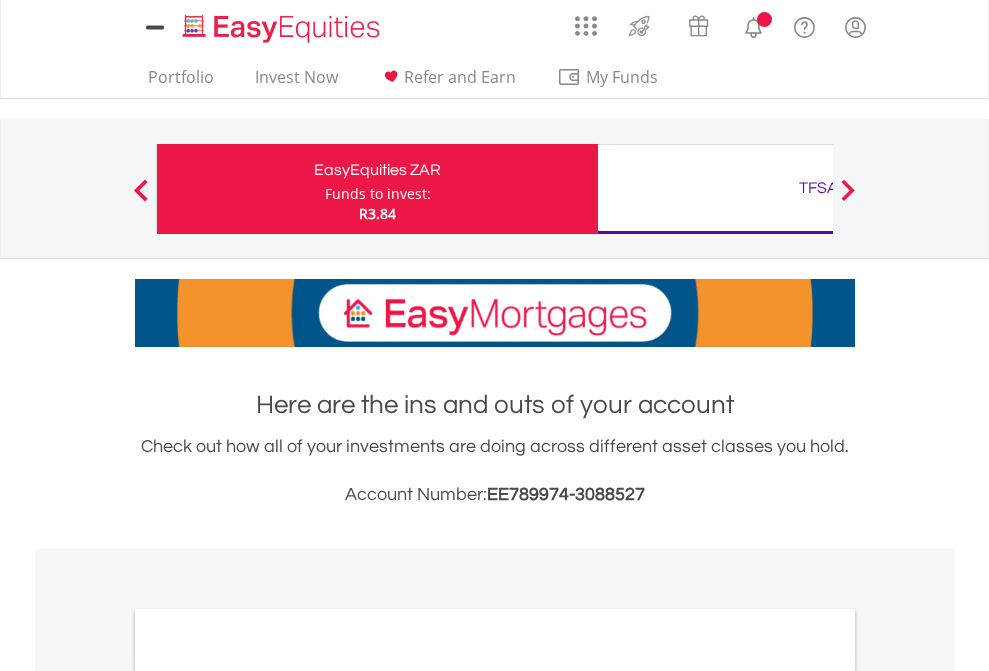 scroll, scrollTop: 0, scrollLeft: 0, axis: both 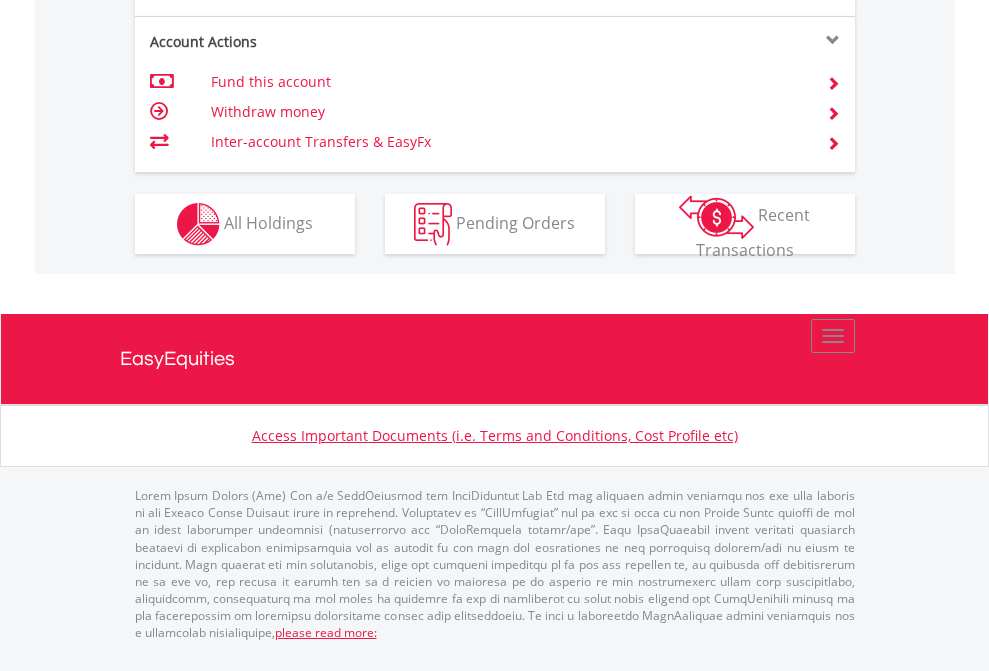click on "Investment types" at bounding box center (706, -337) 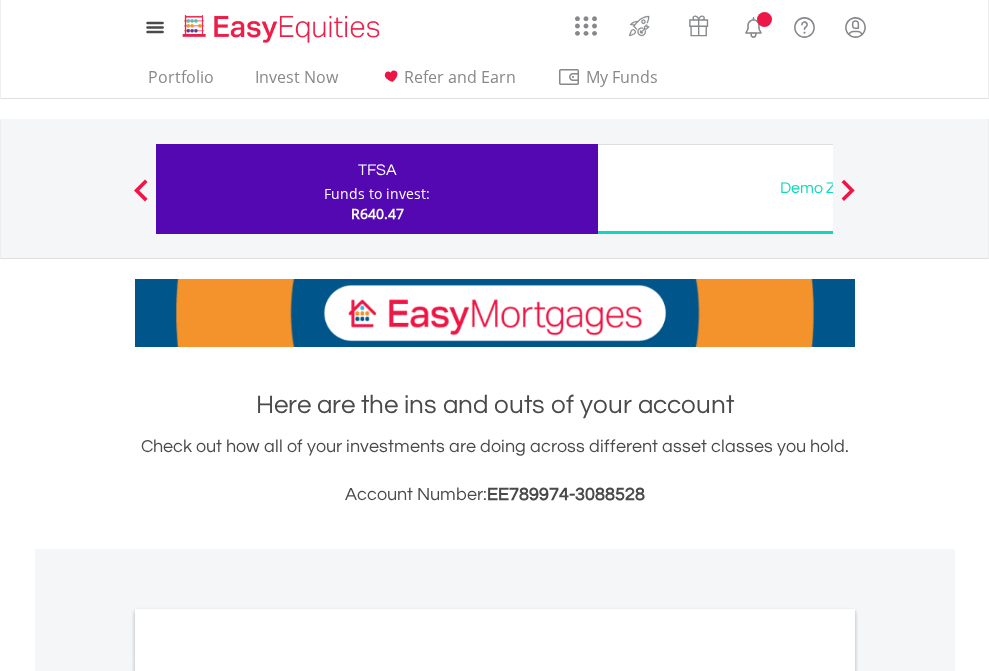 scroll, scrollTop: 0, scrollLeft: 0, axis: both 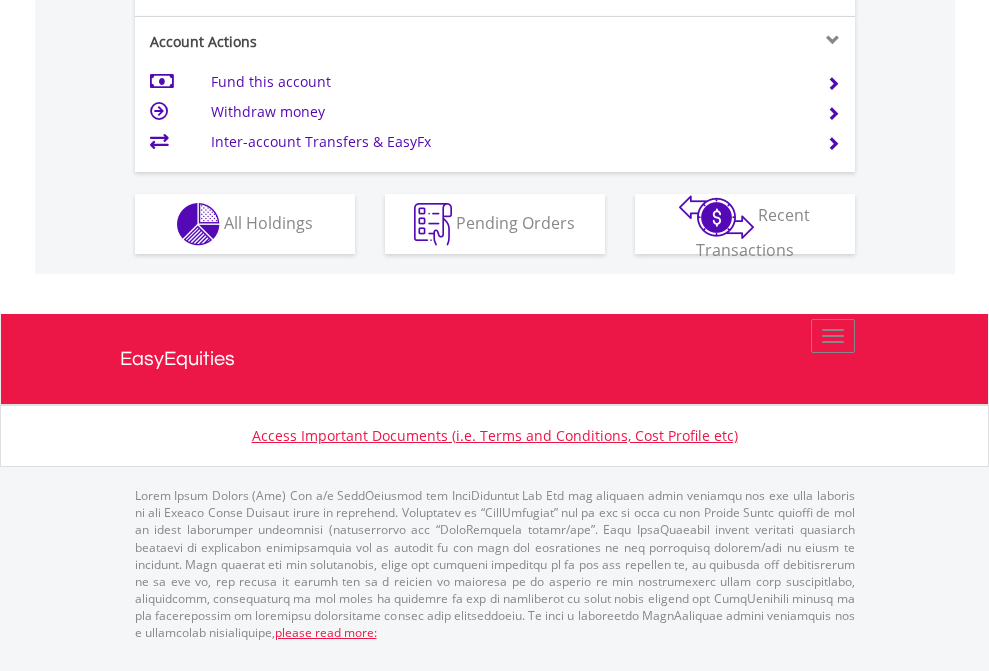 click on "Investment types" at bounding box center (706, -337) 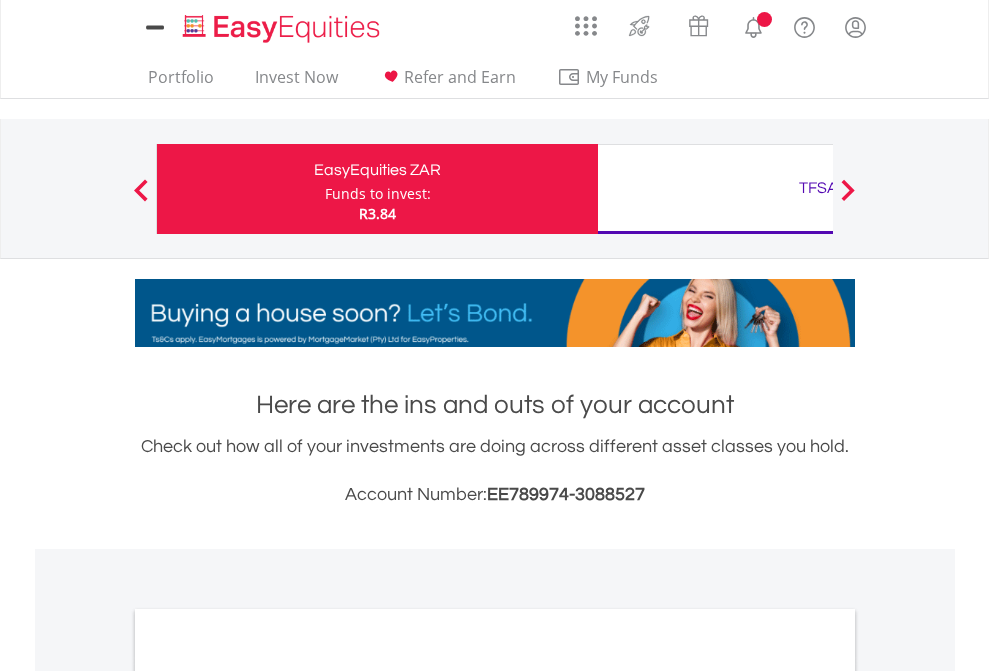 scroll, scrollTop: 0, scrollLeft: 0, axis: both 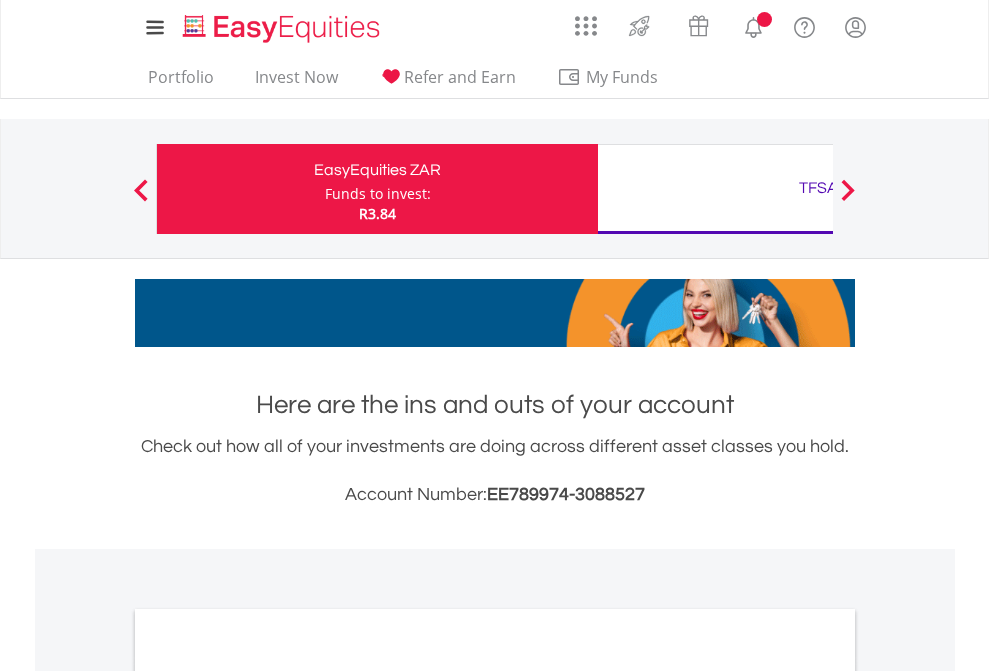 click on "All Holdings" at bounding box center (268, 1096) 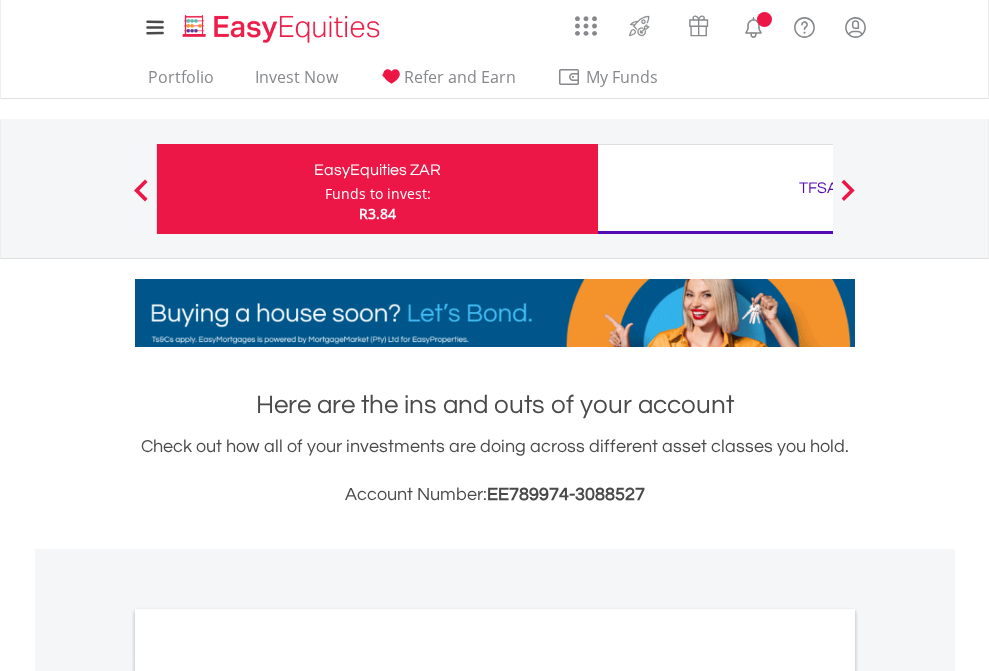 scroll, scrollTop: 1202, scrollLeft: 0, axis: vertical 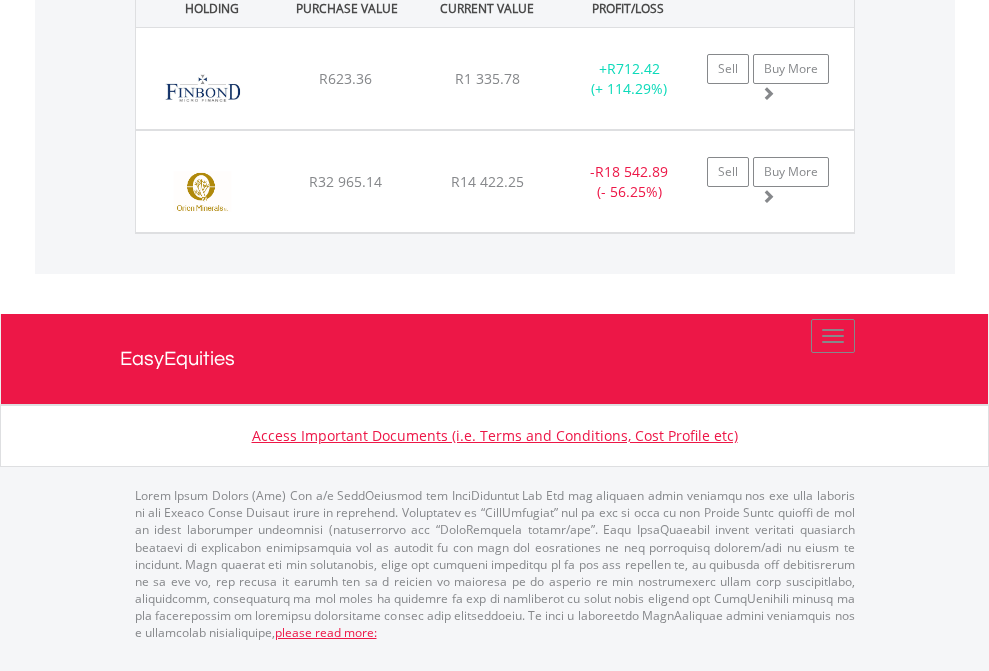 click on "TFSA" at bounding box center (818, -1071) 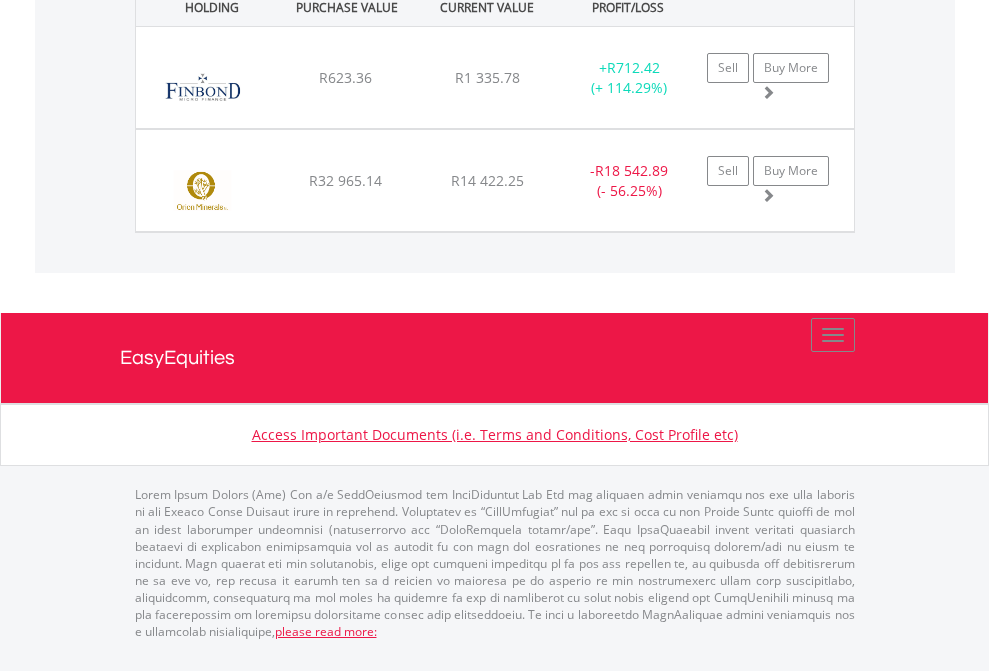 scroll, scrollTop: 144, scrollLeft: 0, axis: vertical 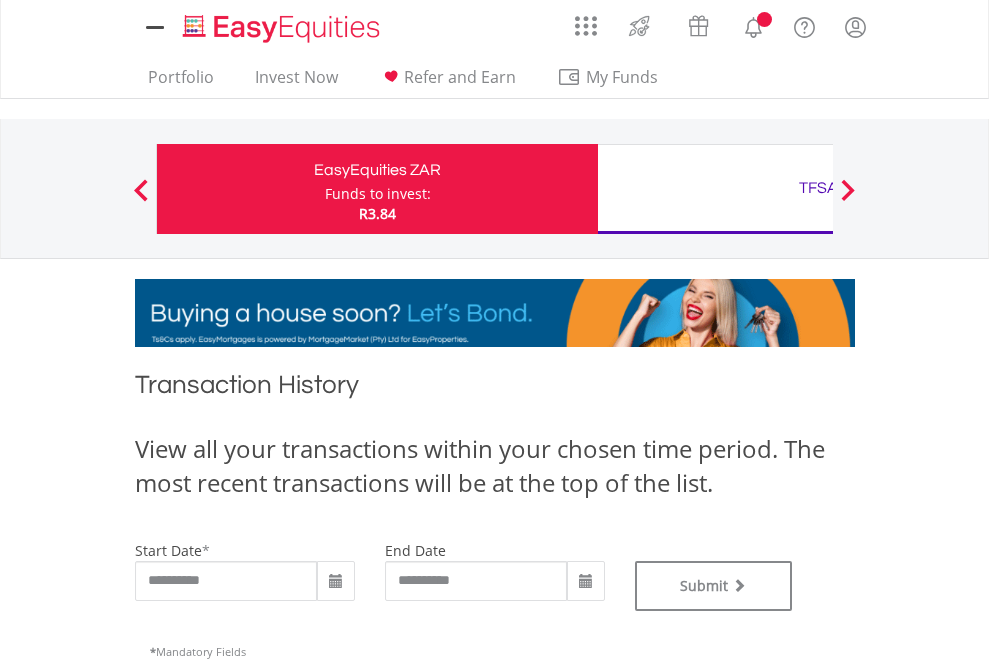 click on "TFSA" at bounding box center [818, 188] 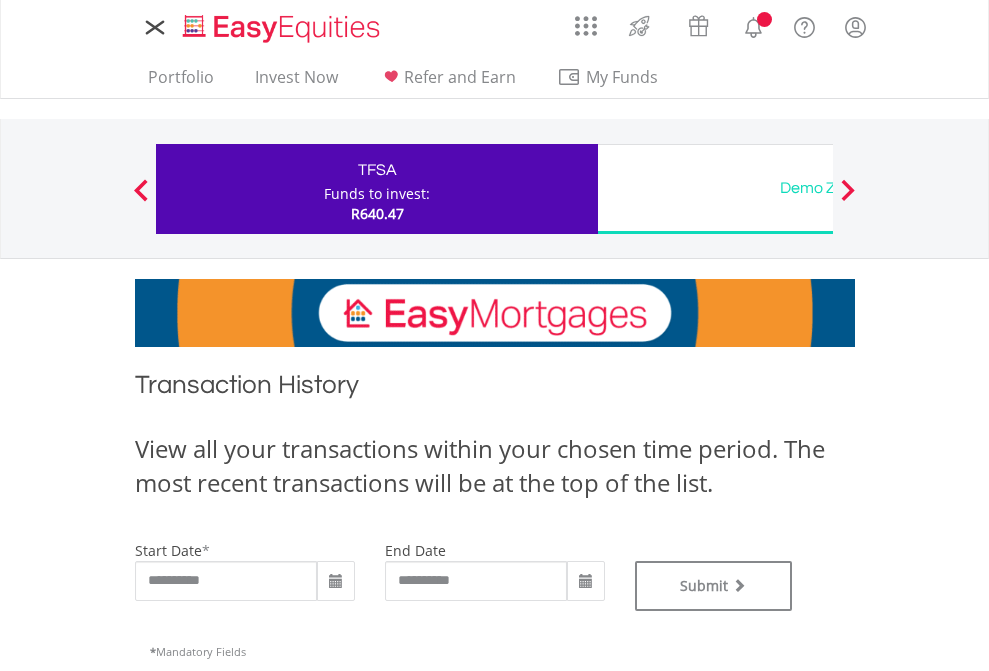 scroll, scrollTop: 0, scrollLeft: 0, axis: both 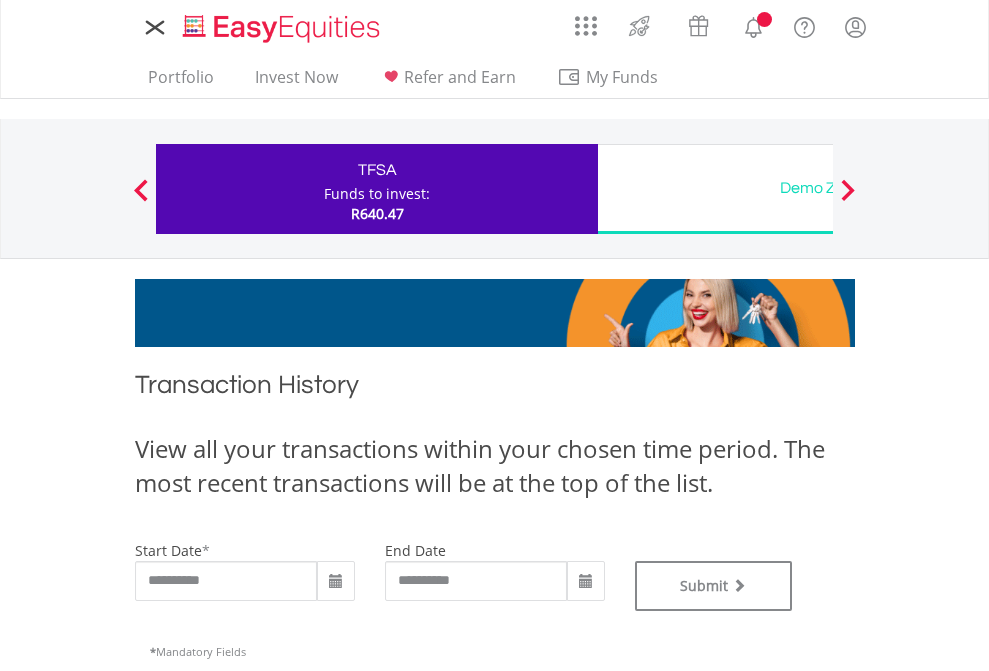type on "**********" 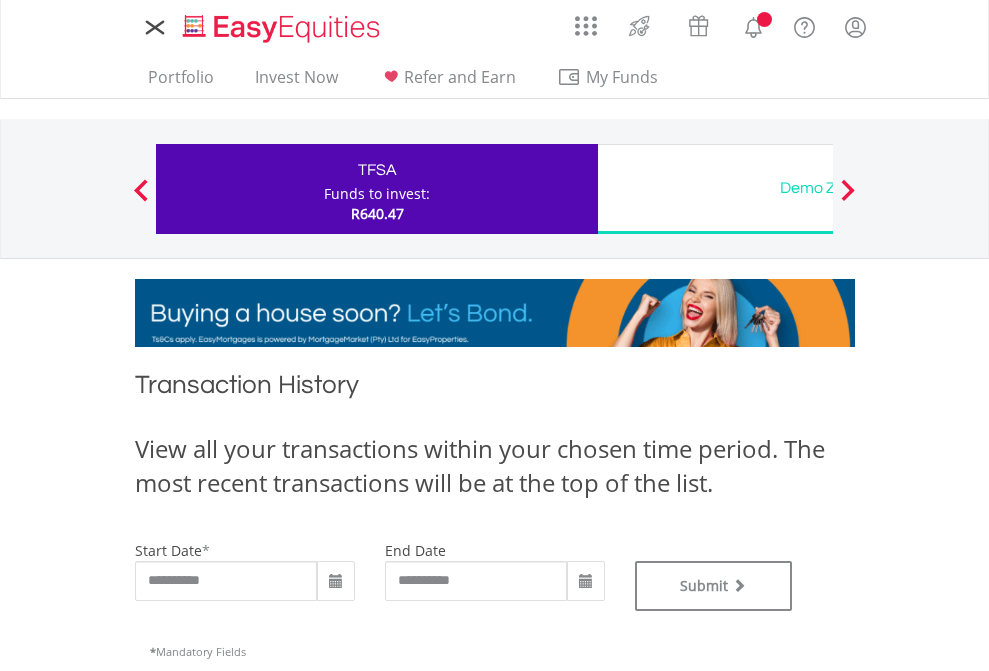 type on "**********" 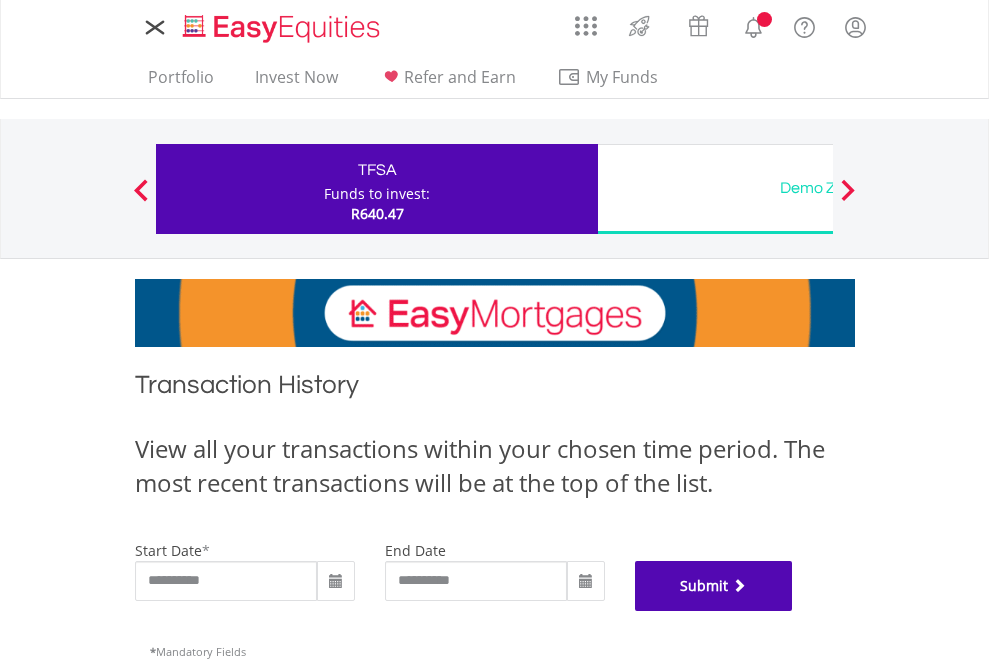 click on "Submit" at bounding box center [714, 586] 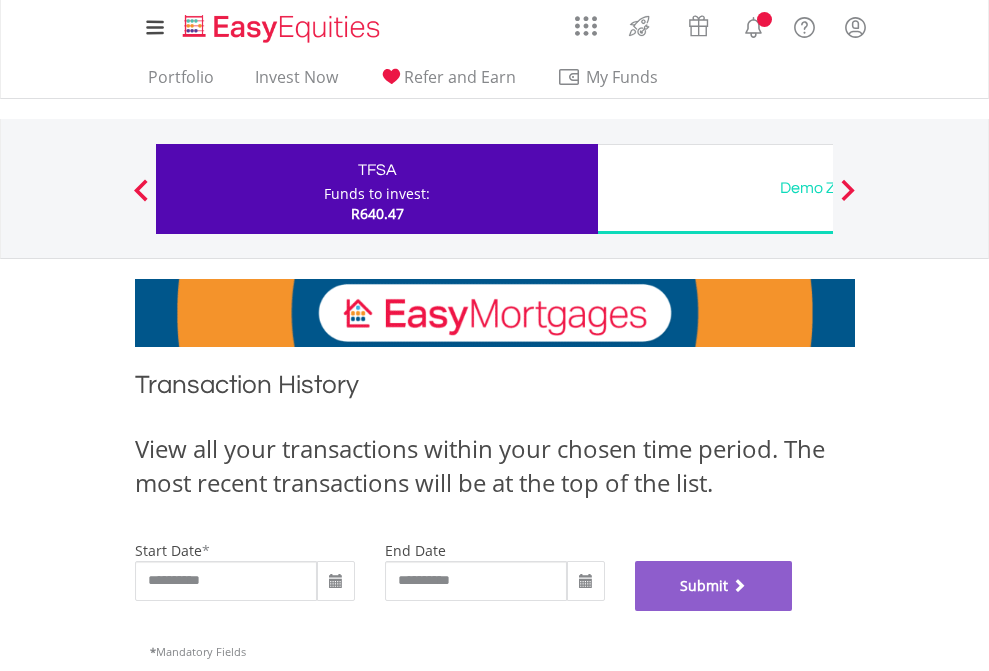 scroll, scrollTop: 811, scrollLeft: 0, axis: vertical 